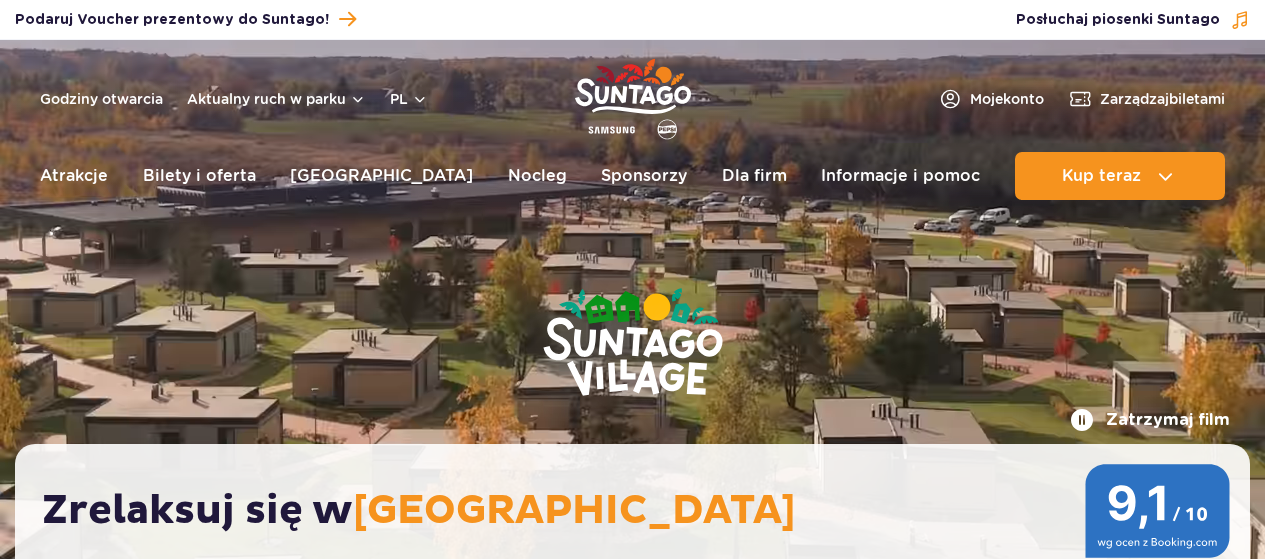 scroll, scrollTop: 0, scrollLeft: 0, axis: both 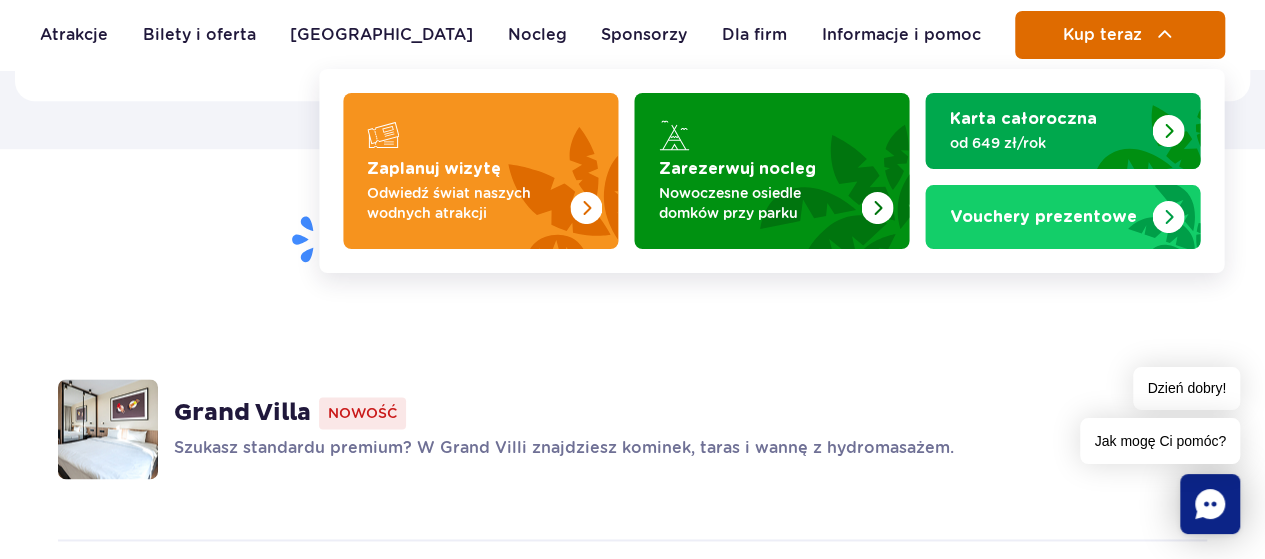click at bounding box center [1165, 35] 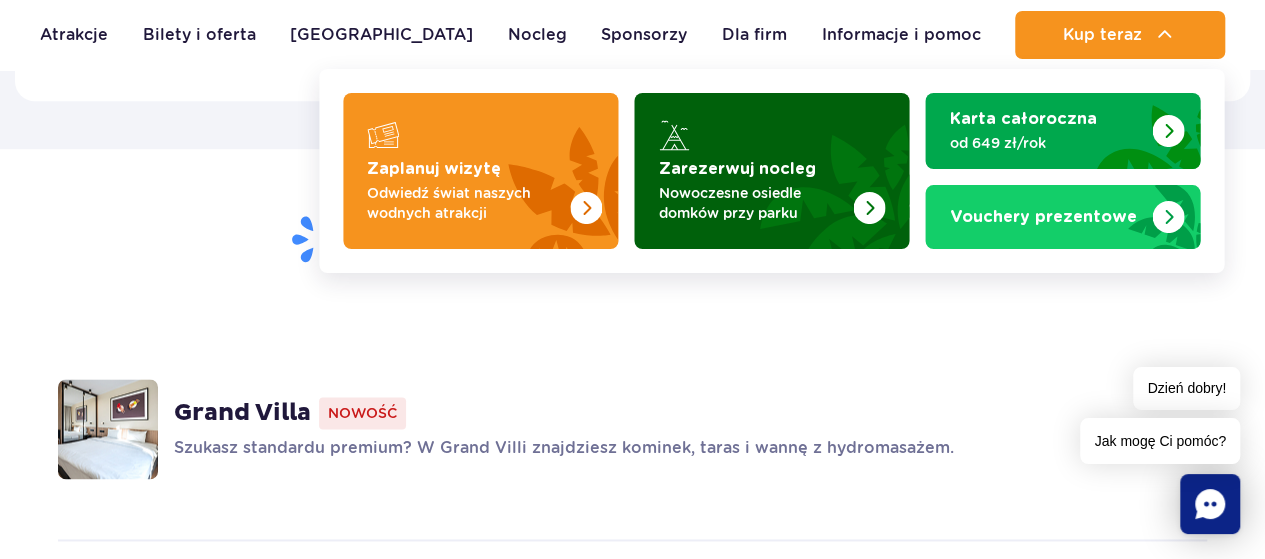 click at bounding box center (771, 171) 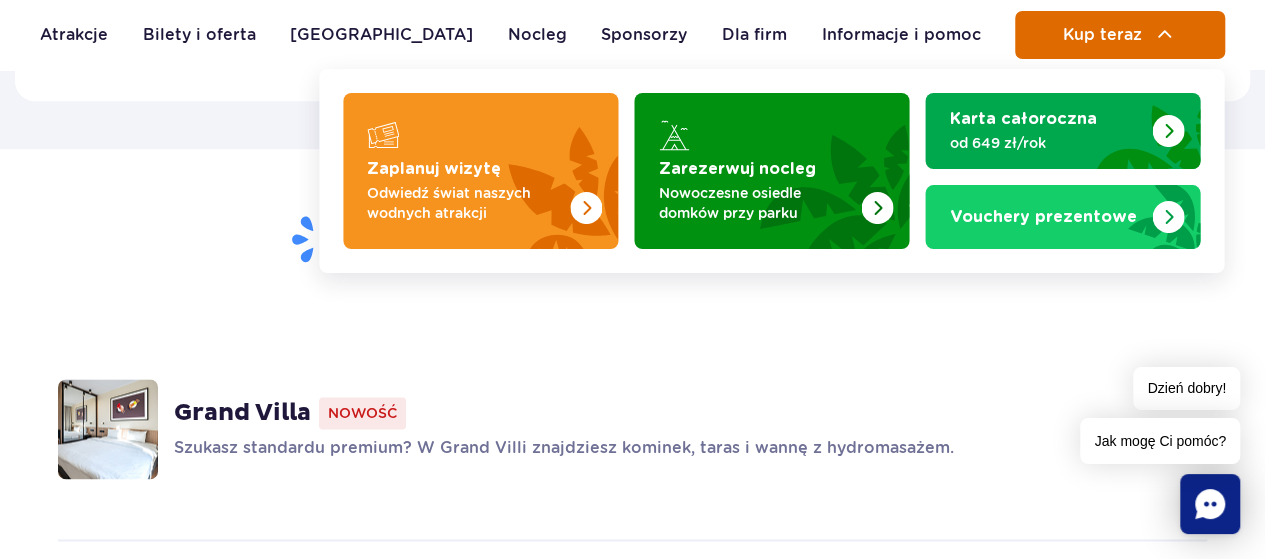 click on "Kup teraz" at bounding box center (1101, 35) 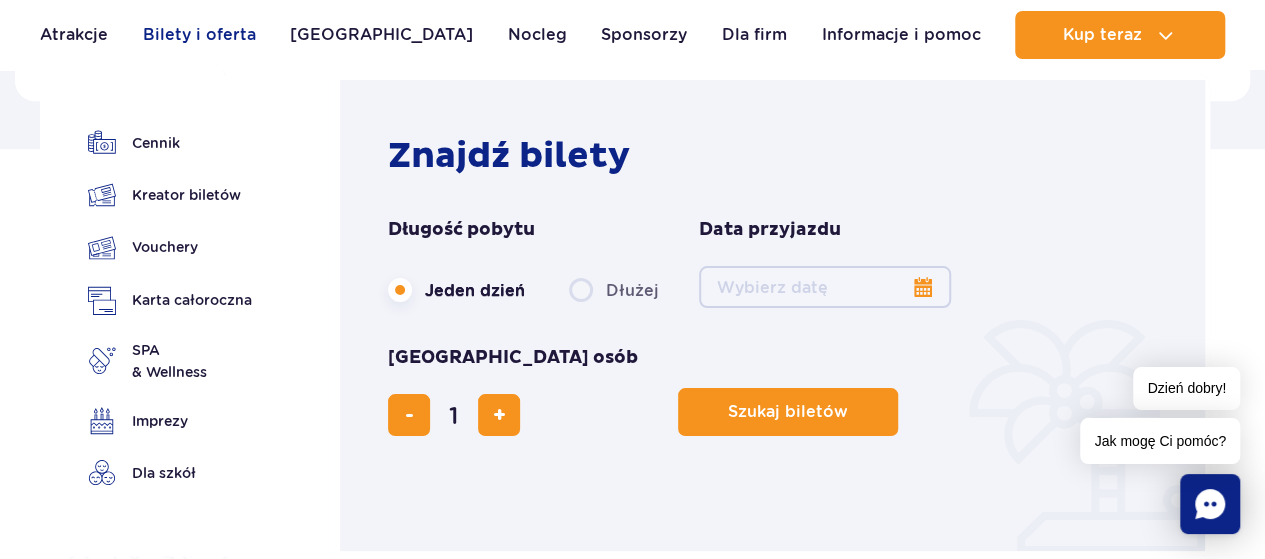 click on "Bilety i oferta" at bounding box center [199, 35] 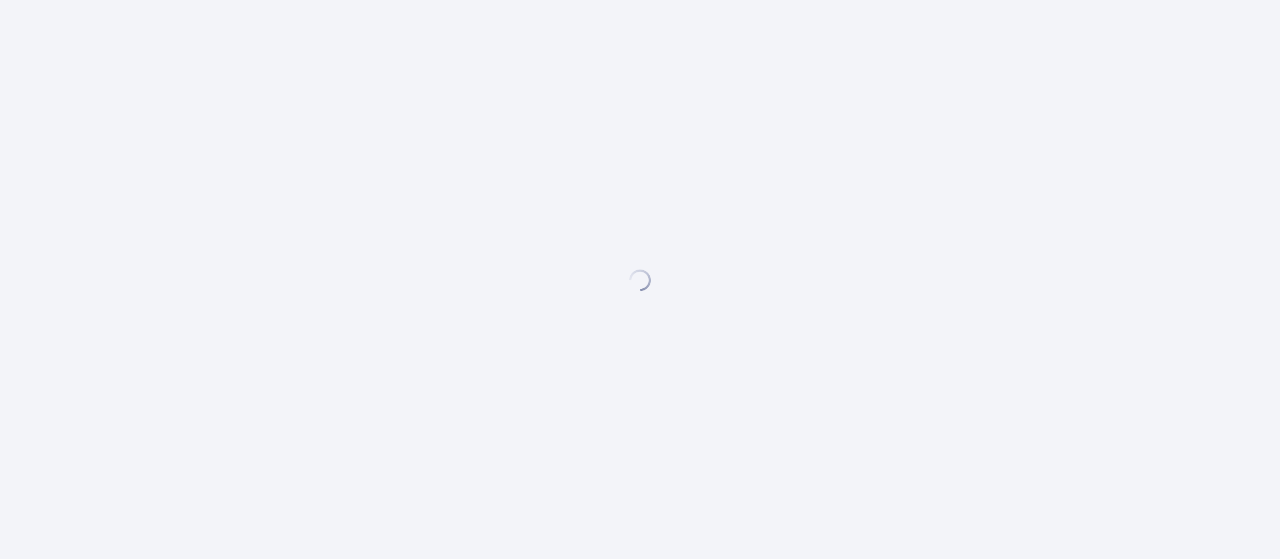 scroll, scrollTop: 0, scrollLeft: 0, axis: both 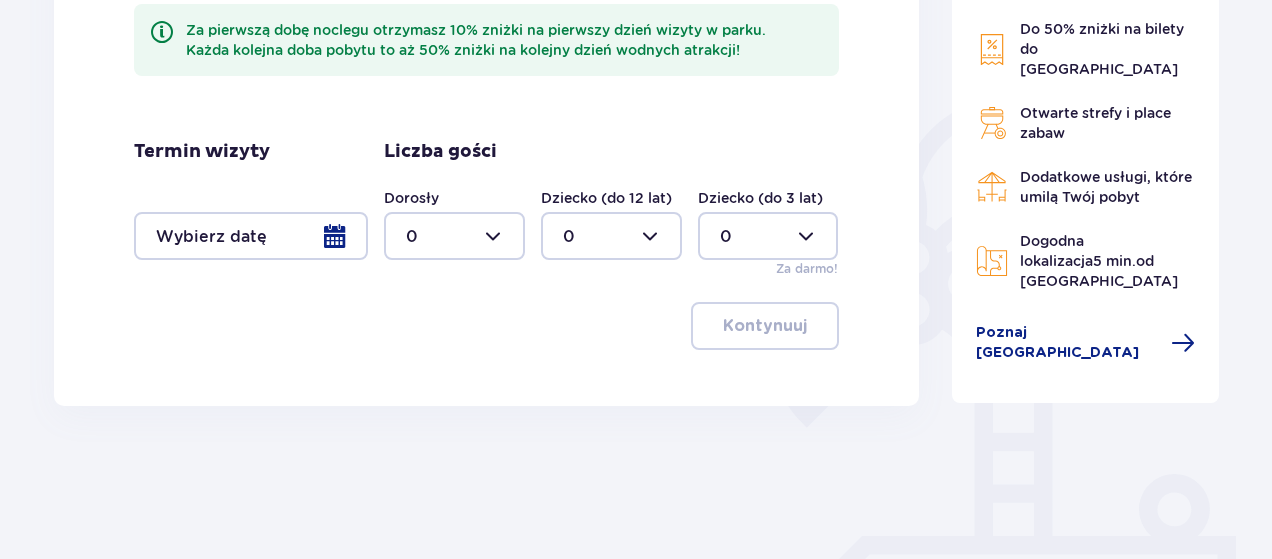 click at bounding box center [251, 236] 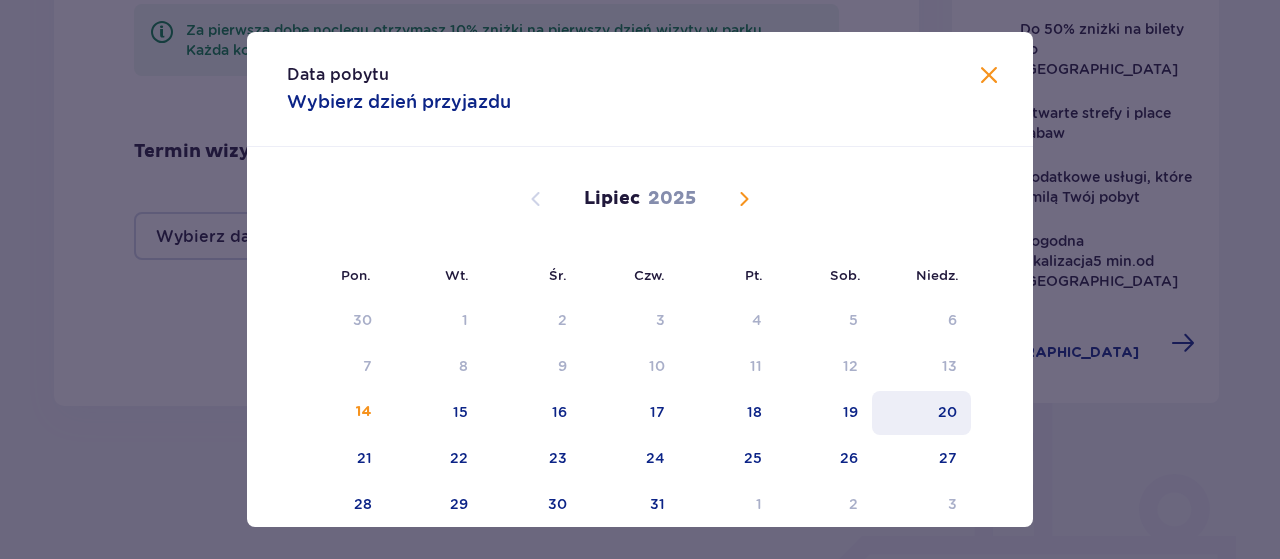 click on "20" at bounding box center (947, 412) 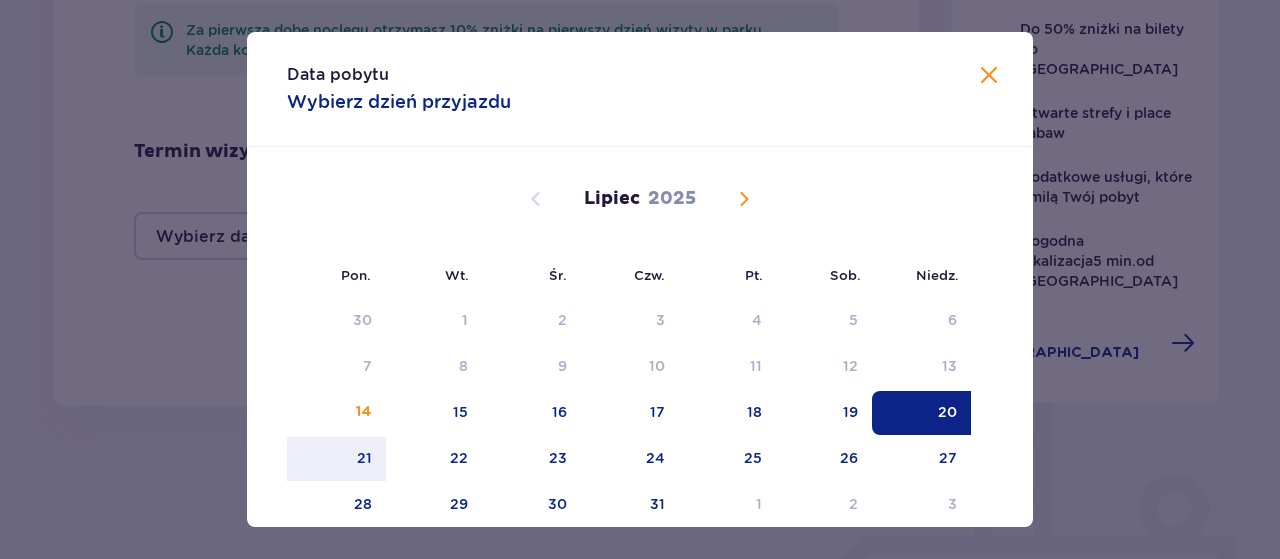 click on "20" at bounding box center [947, 412] 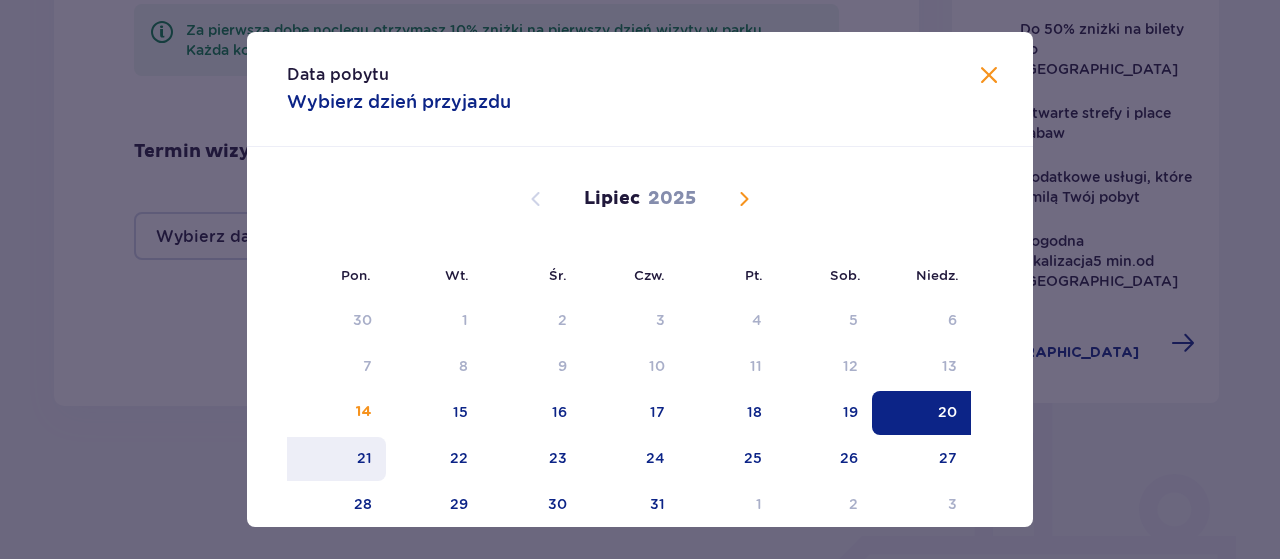 click on "21" at bounding box center (336, 459) 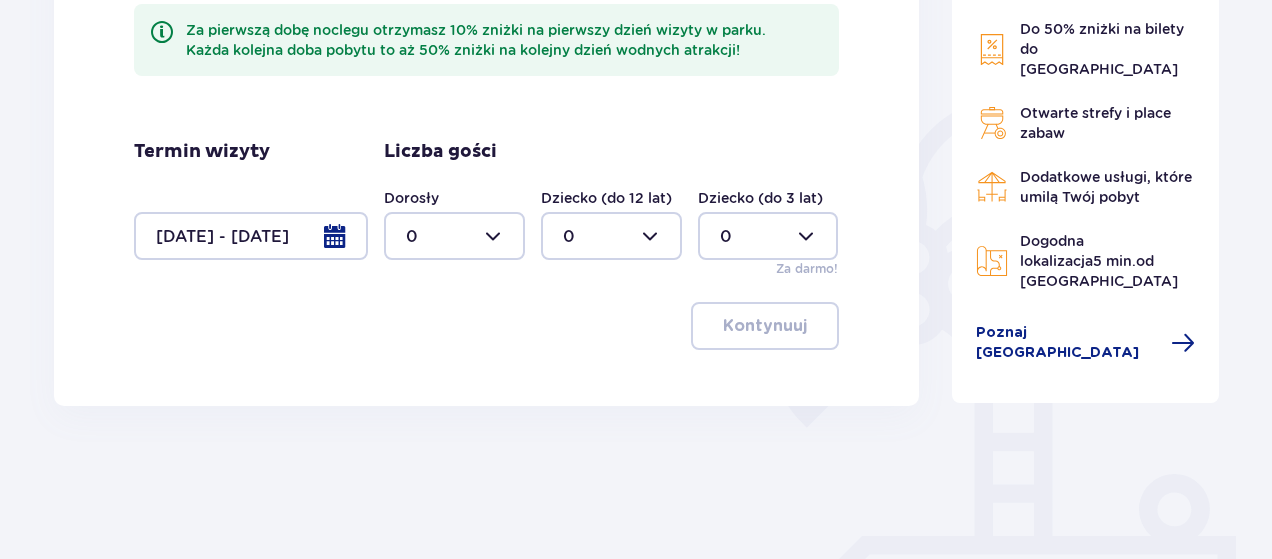 click at bounding box center [454, 236] 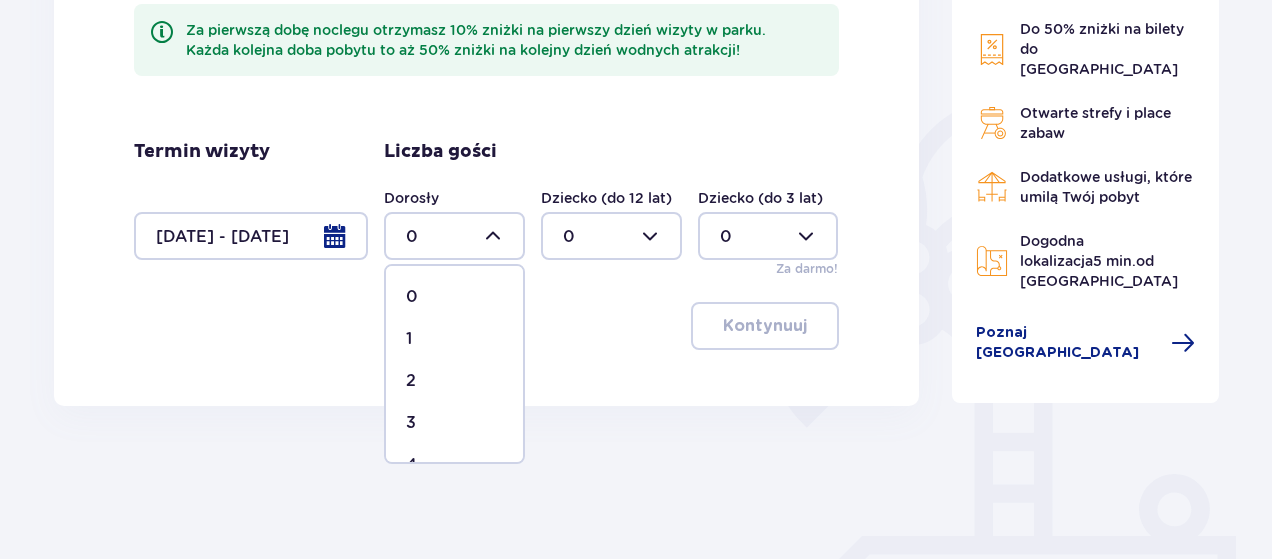 click on "2" at bounding box center [454, 381] 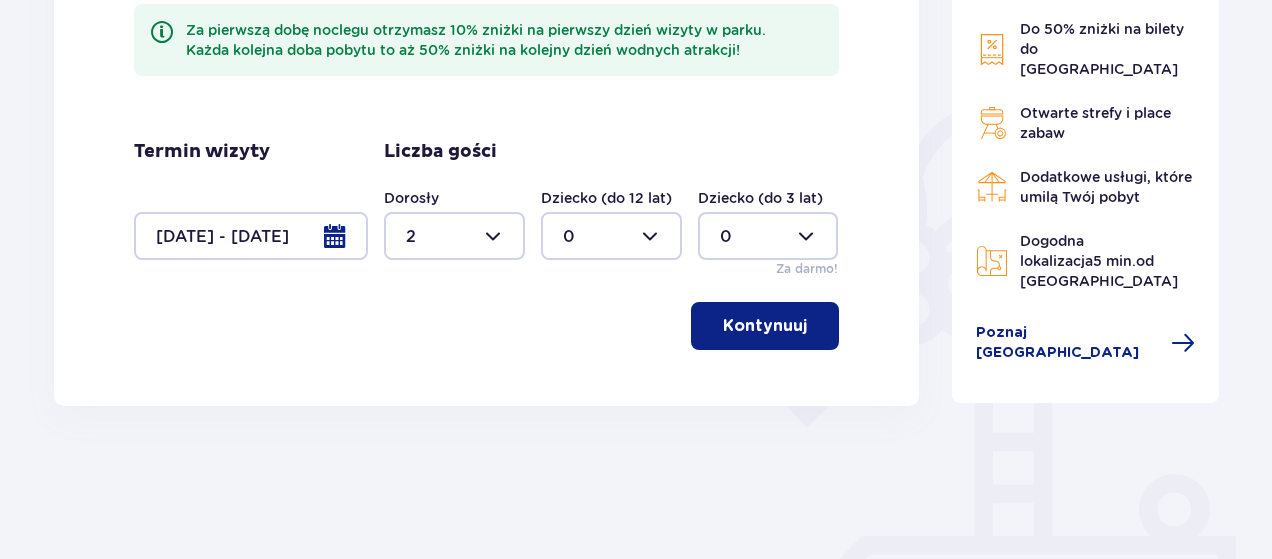 type on "2" 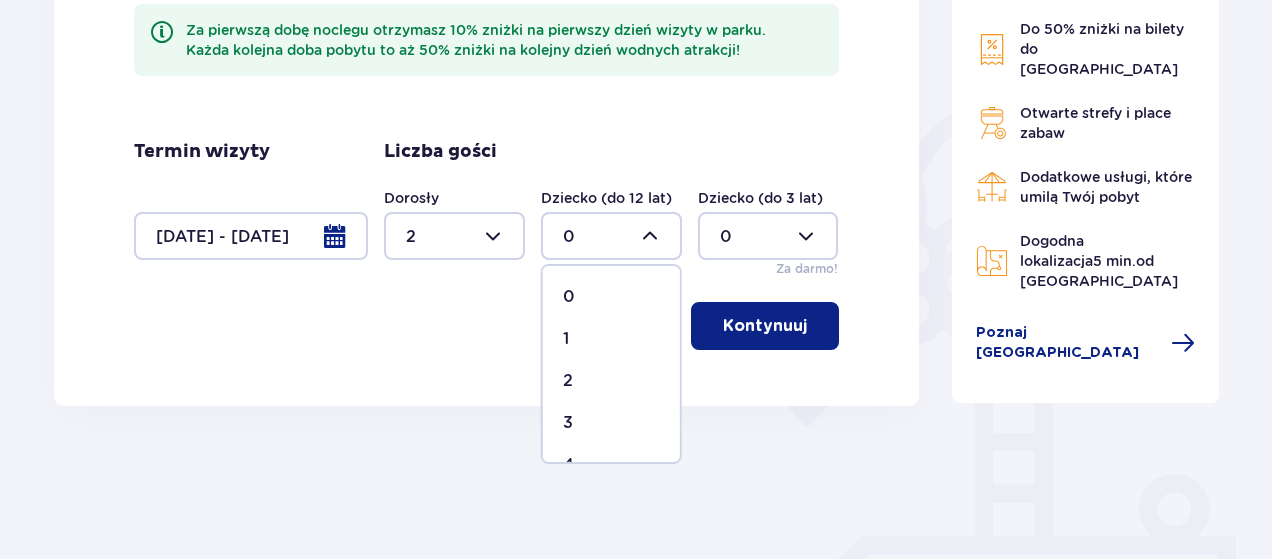 click on "1" at bounding box center [611, 339] 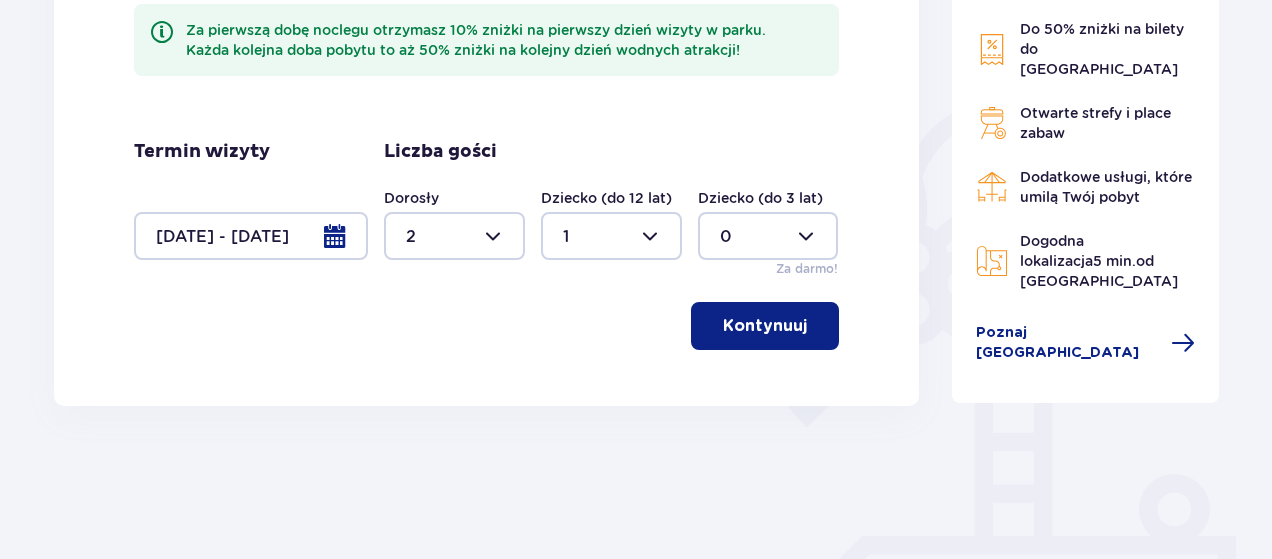 click on "Kontynuuj" at bounding box center [765, 326] 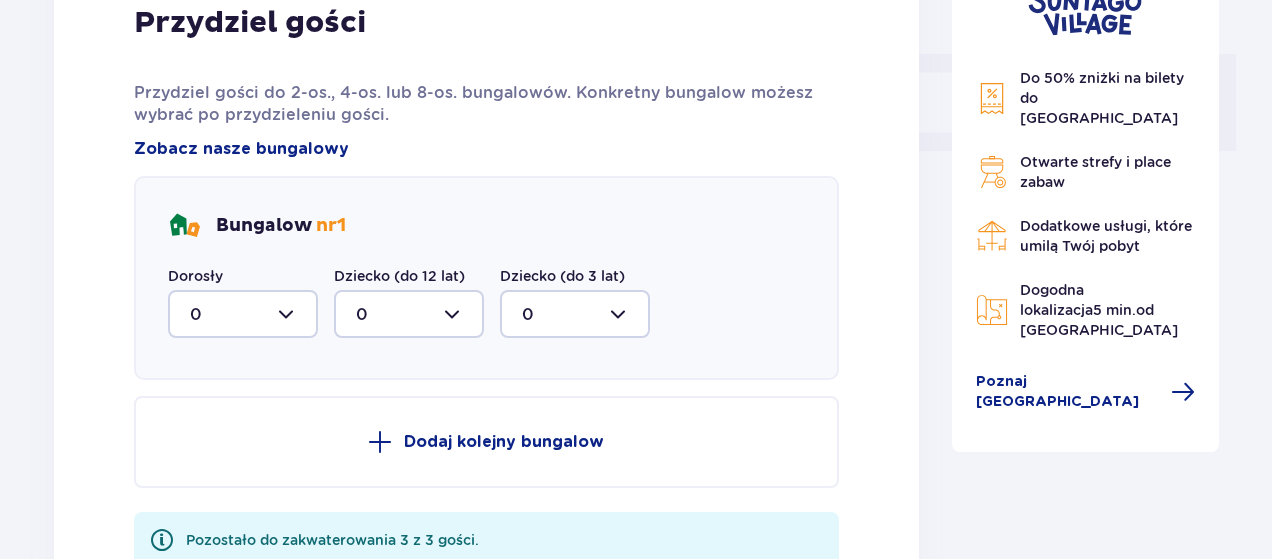 scroll, scrollTop: 906, scrollLeft: 0, axis: vertical 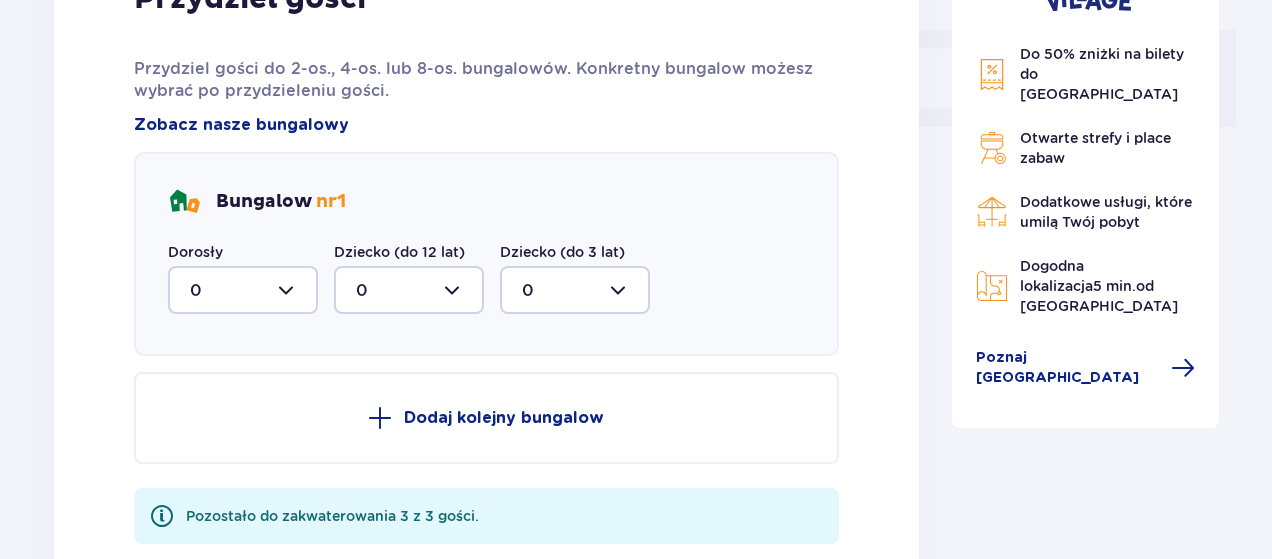 click at bounding box center (243, 290) 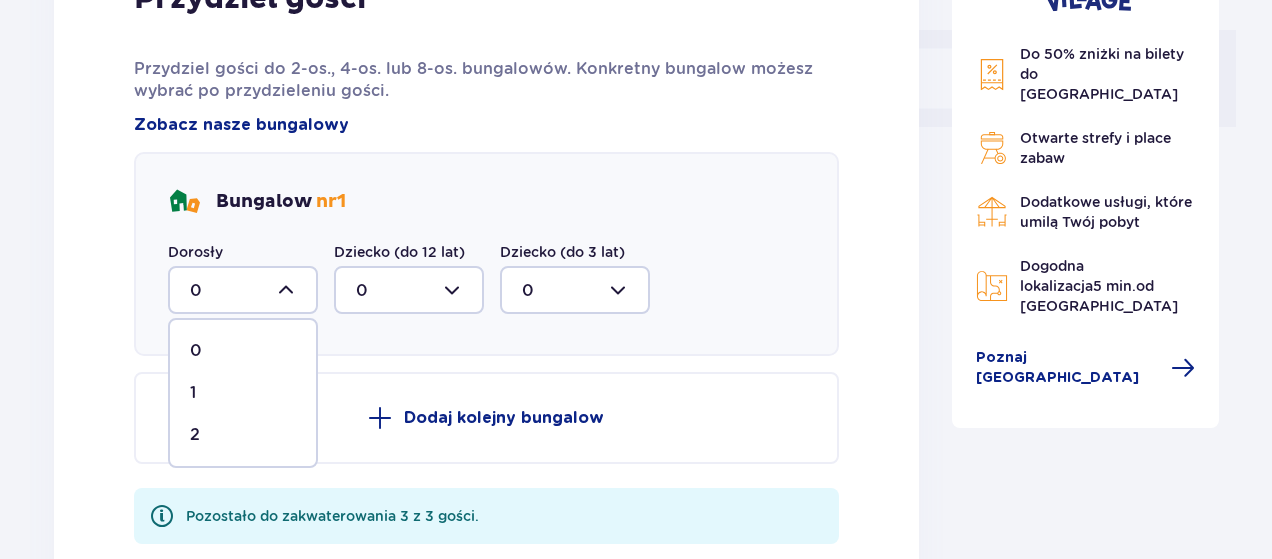 click on "2" at bounding box center [243, 435] 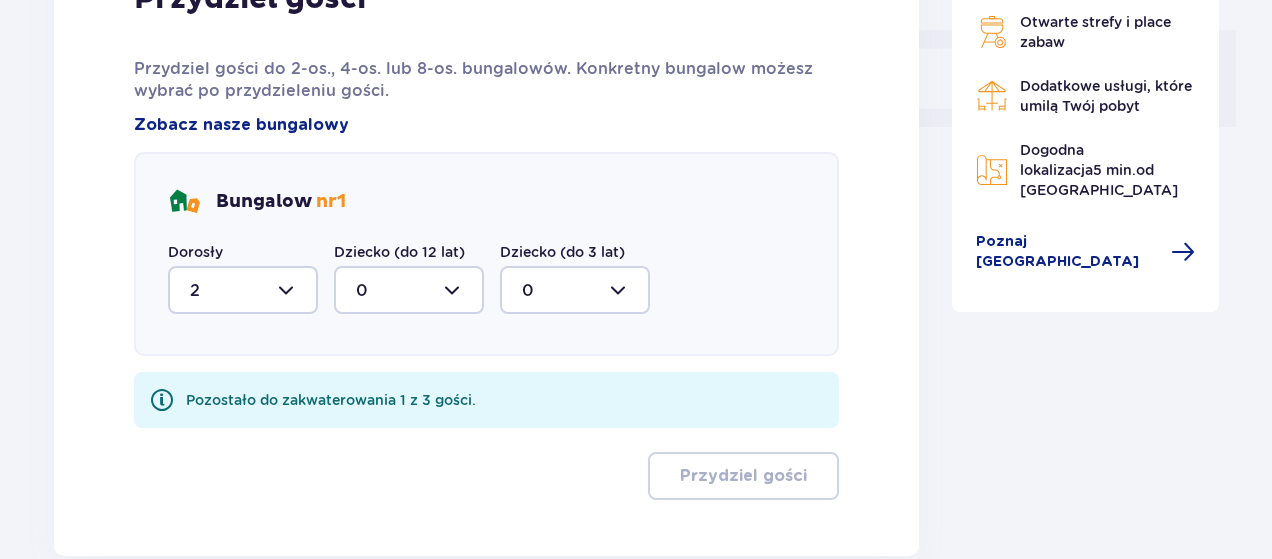 click at bounding box center [409, 290] 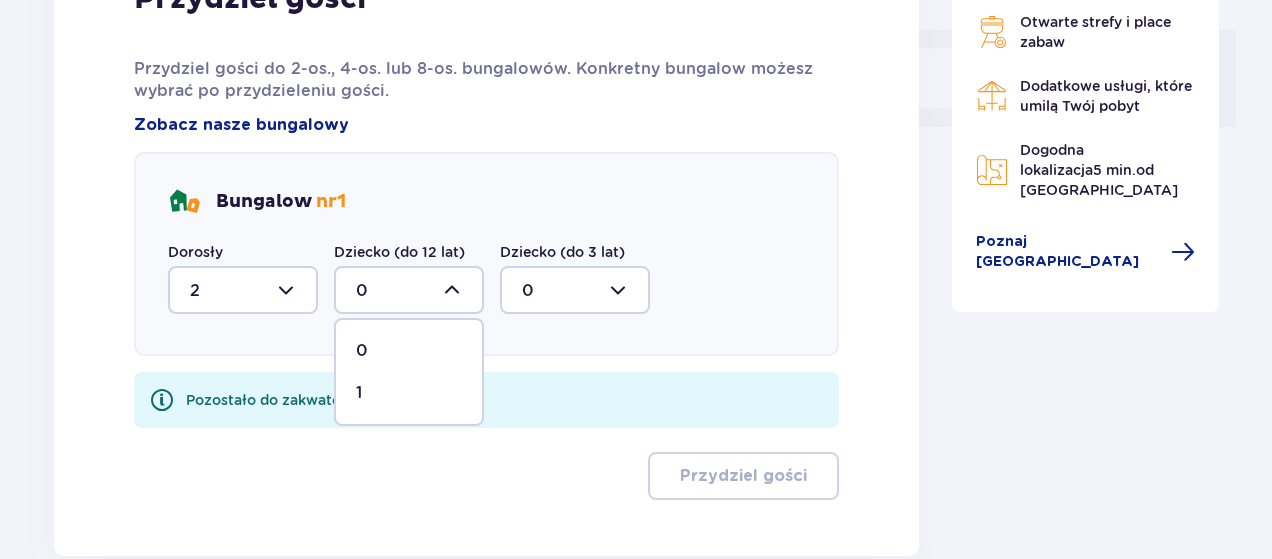 click on "1" at bounding box center (409, 393) 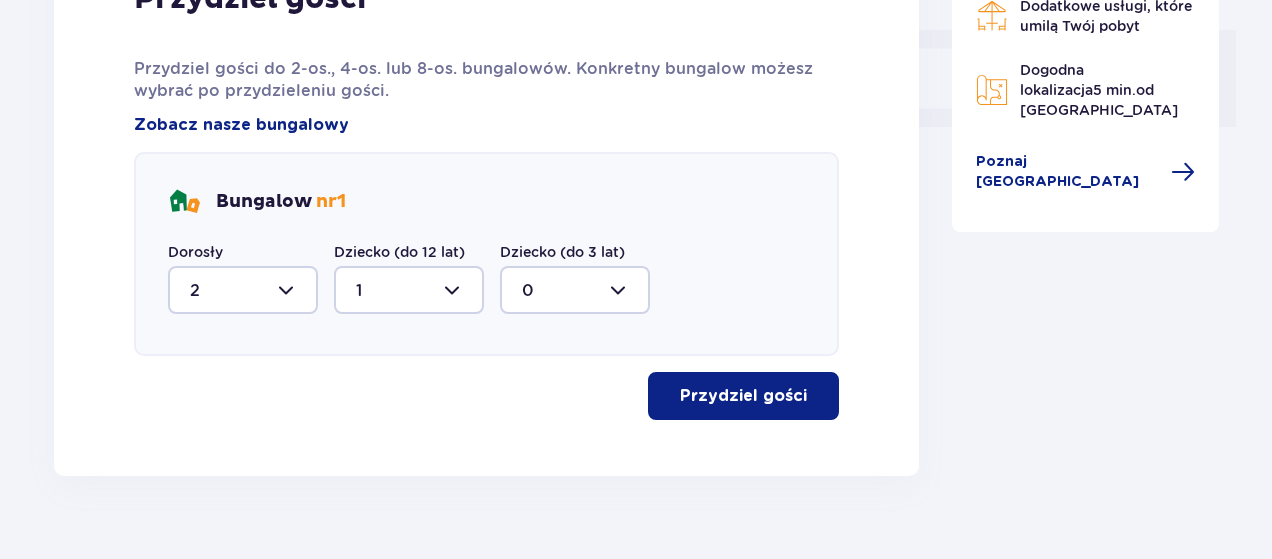 click on "Przydziel gości" at bounding box center [743, 396] 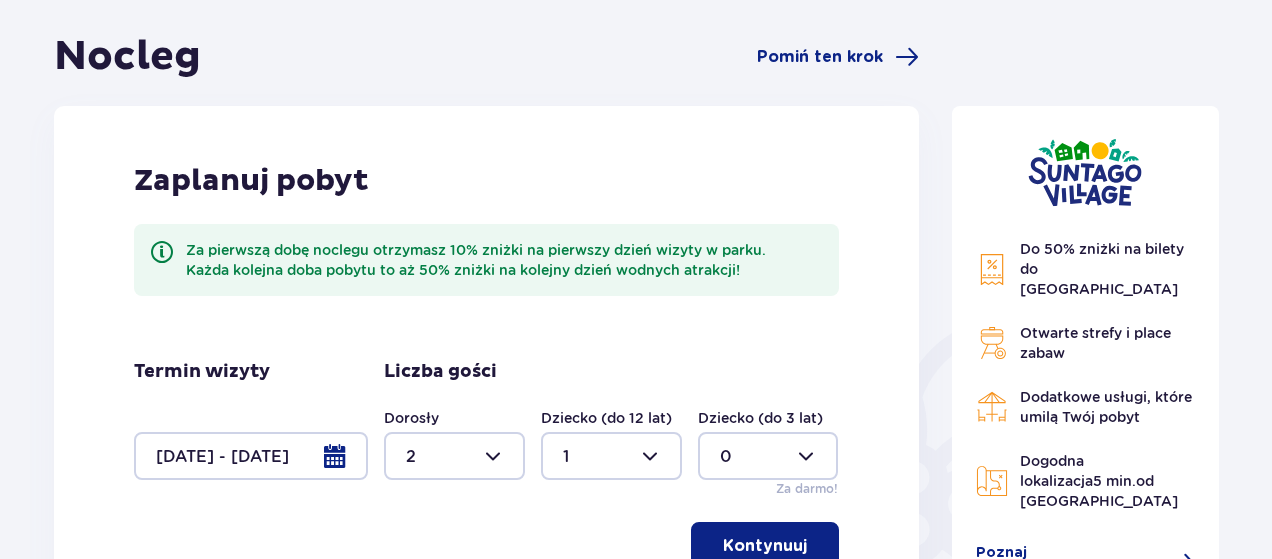 scroll, scrollTop: 0, scrollLeft: 0, axis: both 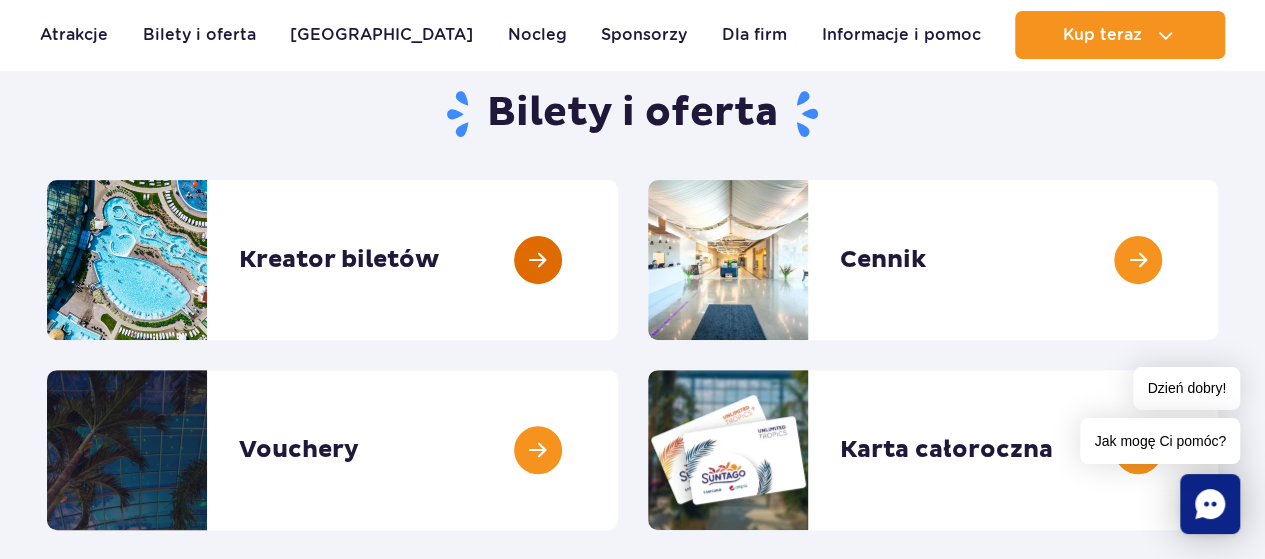 click at bounding box center (618, 260) 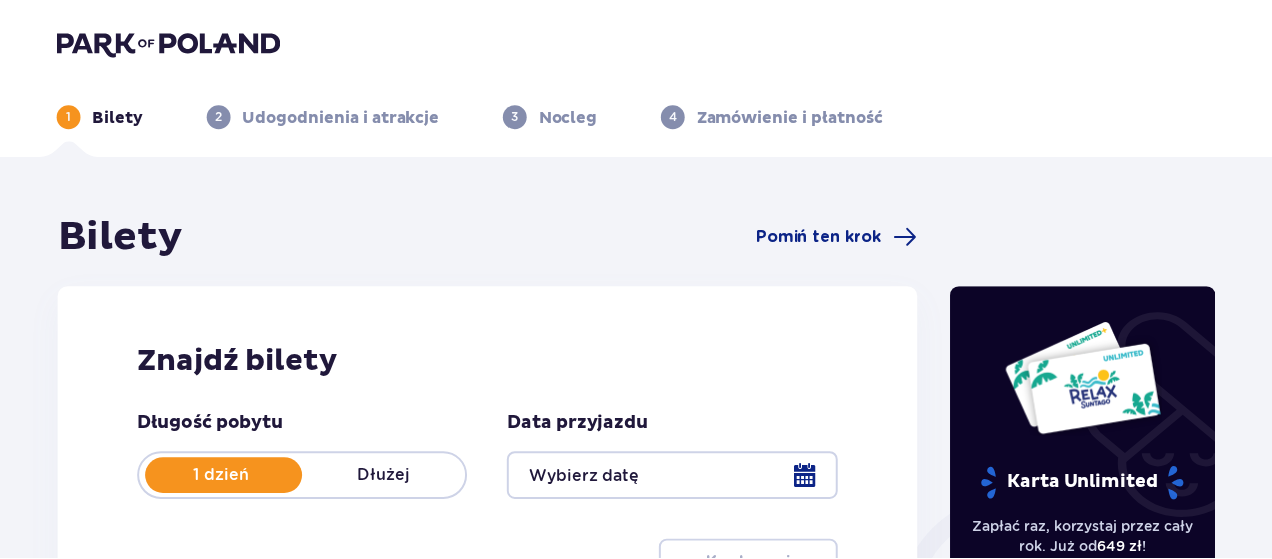 scroll, scrollTop: 0, scrollLeft: 0, axis: both 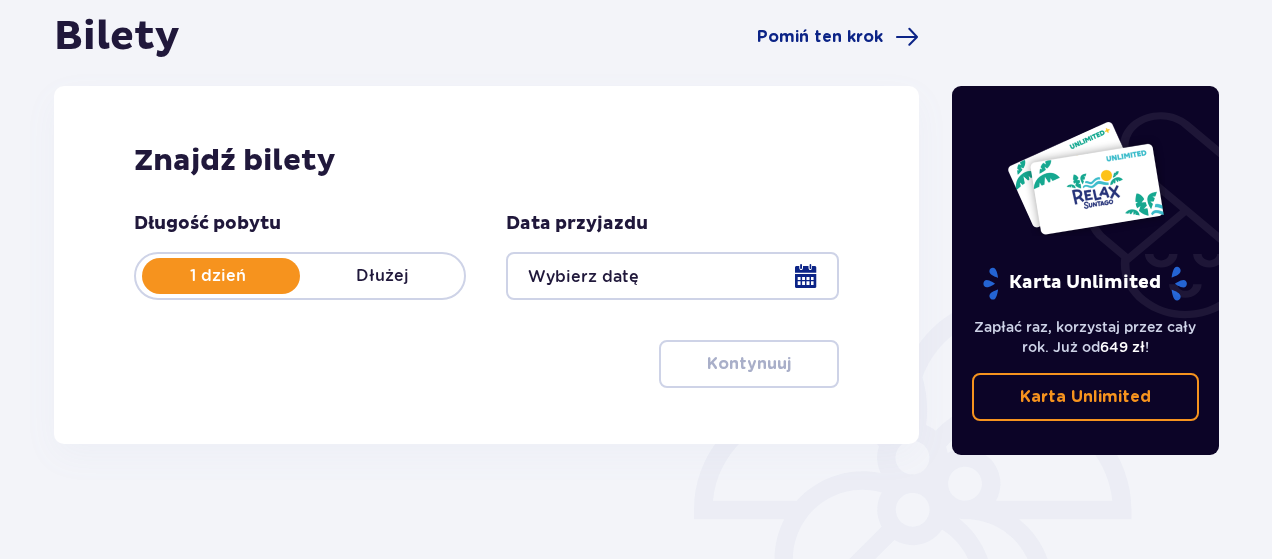 click at bounding box center [672, 276] 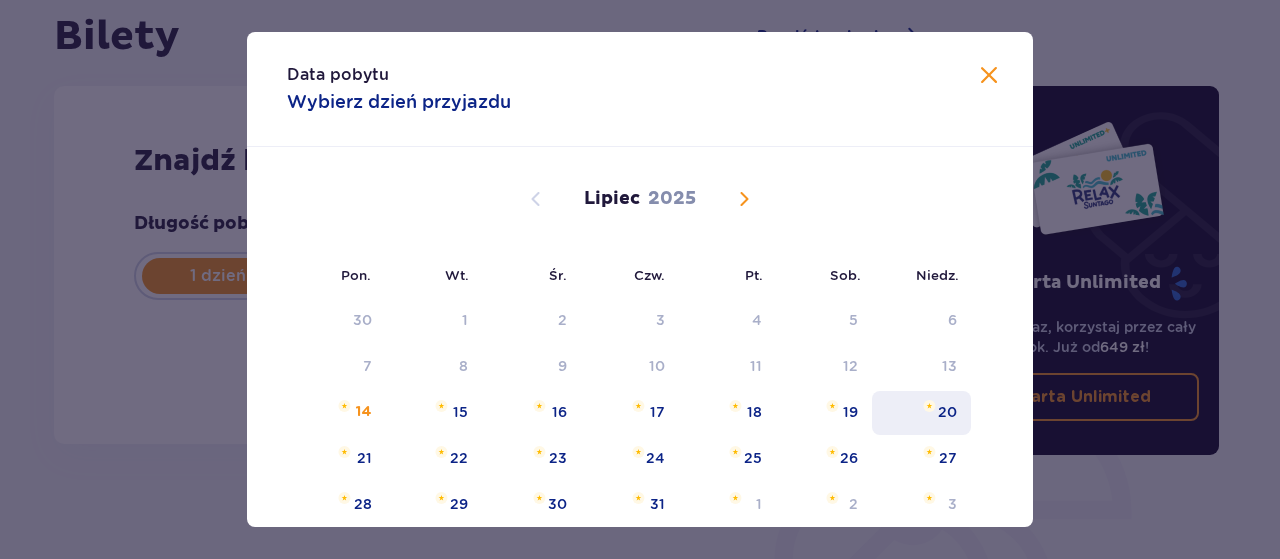 click on "20" at bounding box center (947, 412) 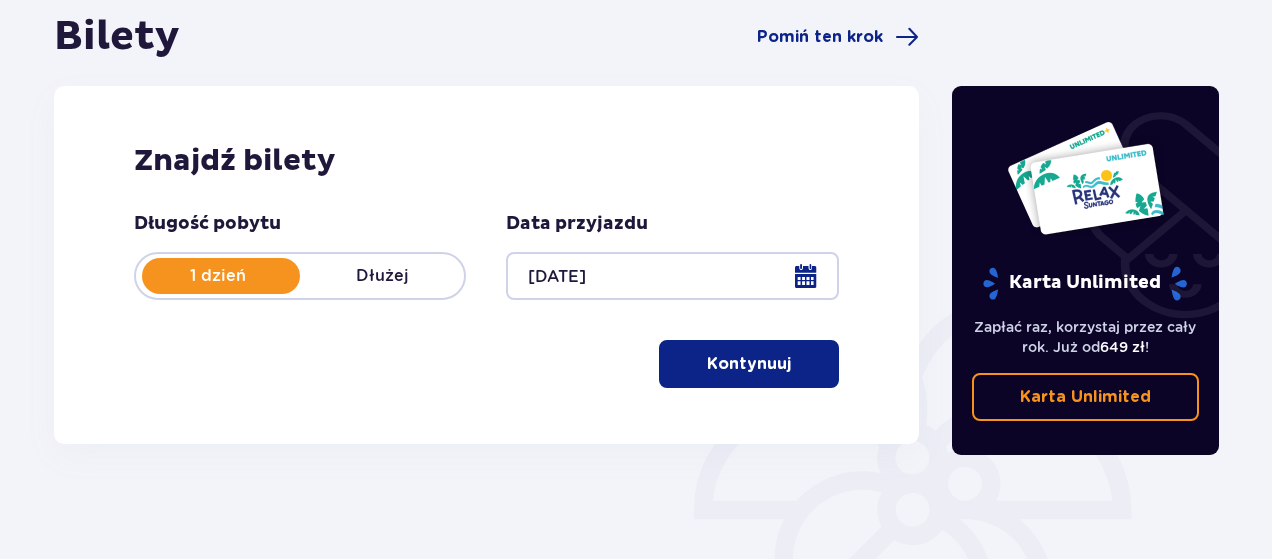 click at bounding box center (795, 364) 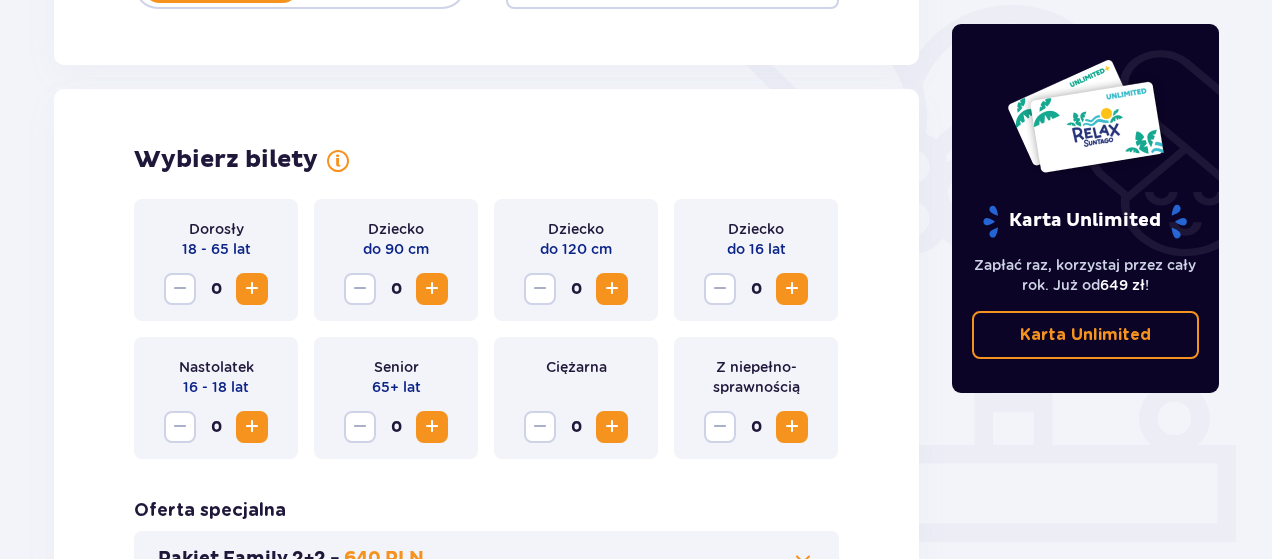 scroll, scrollTop: 556, scrollLeft: 0, axis: vertical 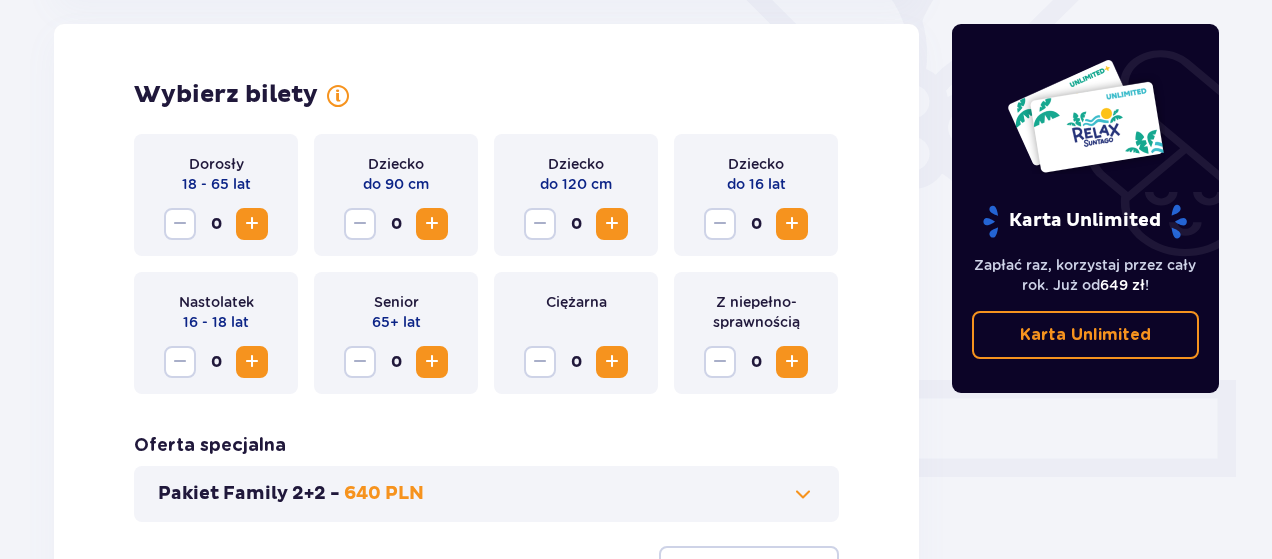 click at bounding box center (252, 224) 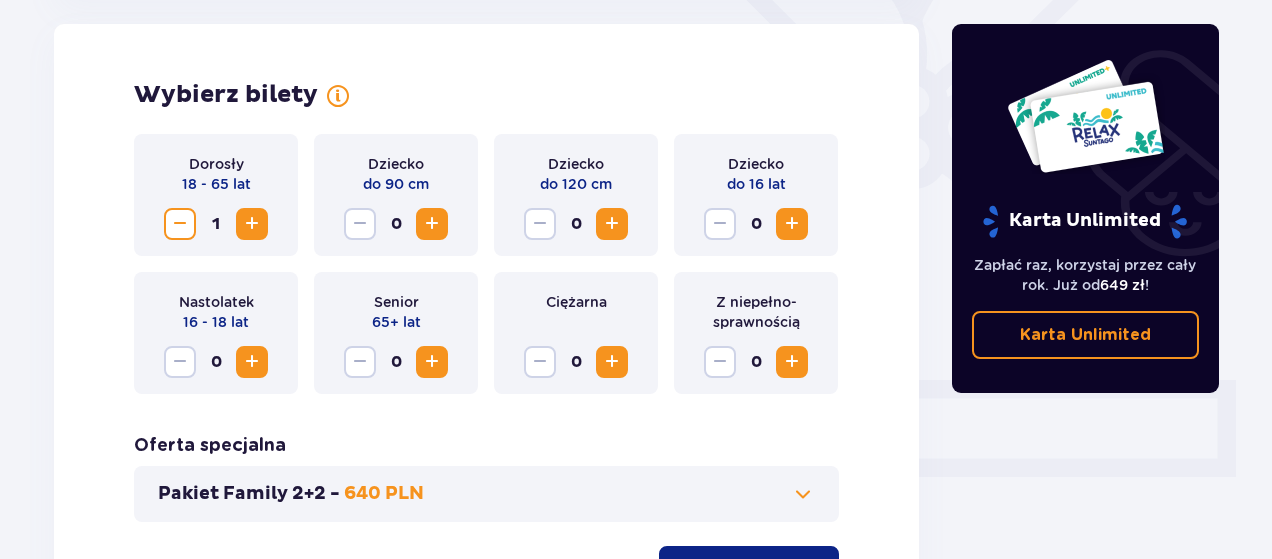 click at bounding box center [252, 224] 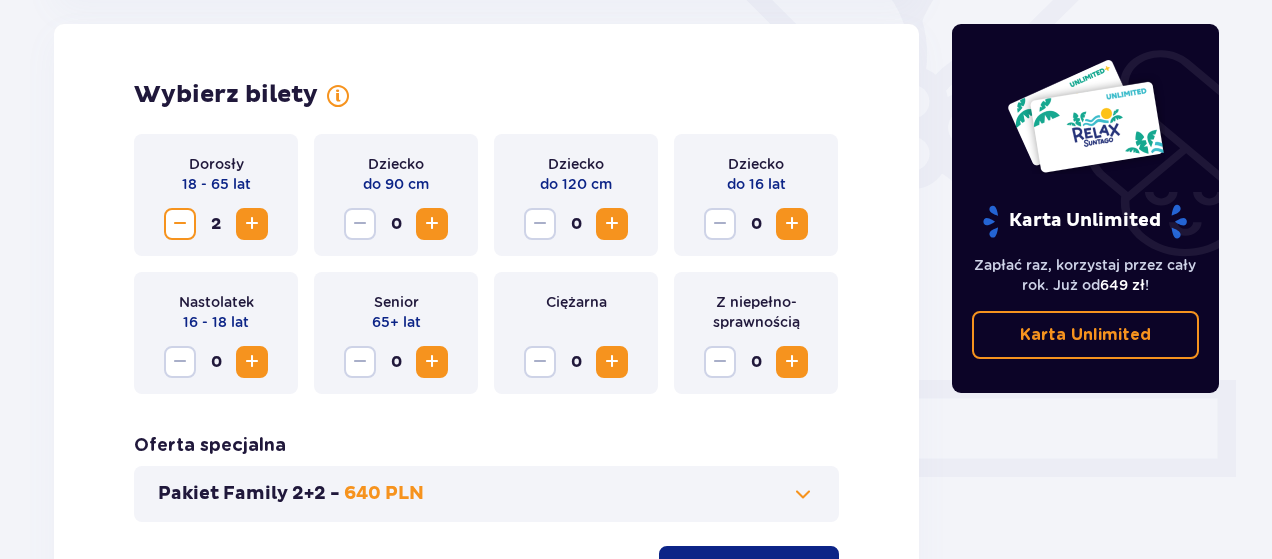 click at bounding box center [792, 224] 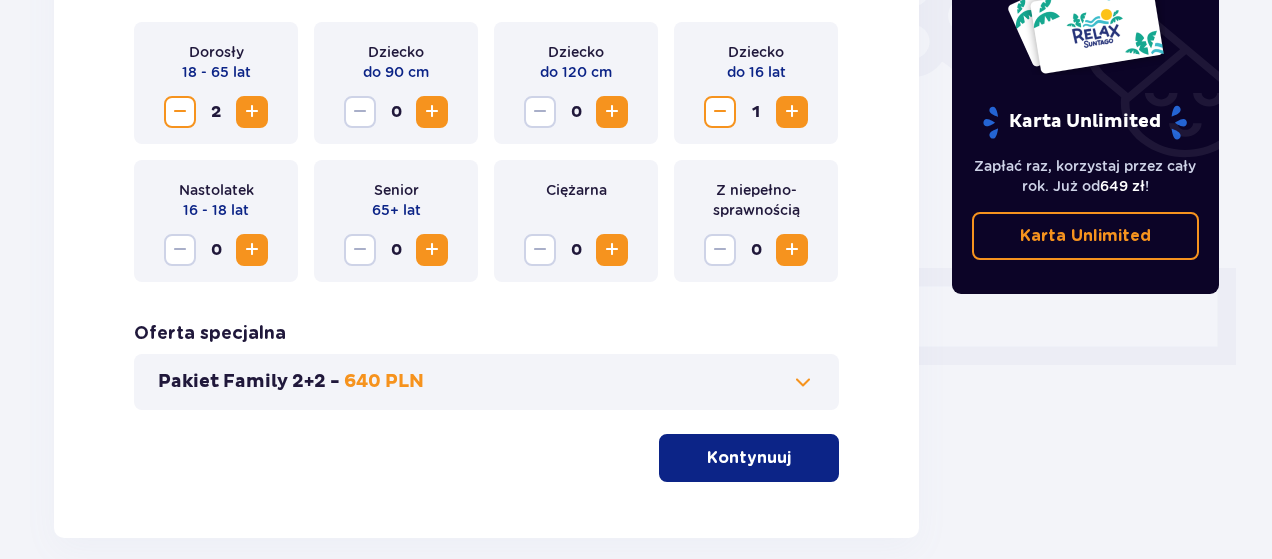 scroll, scrollTop: 556, scrollLeft: 0, axis: vertical 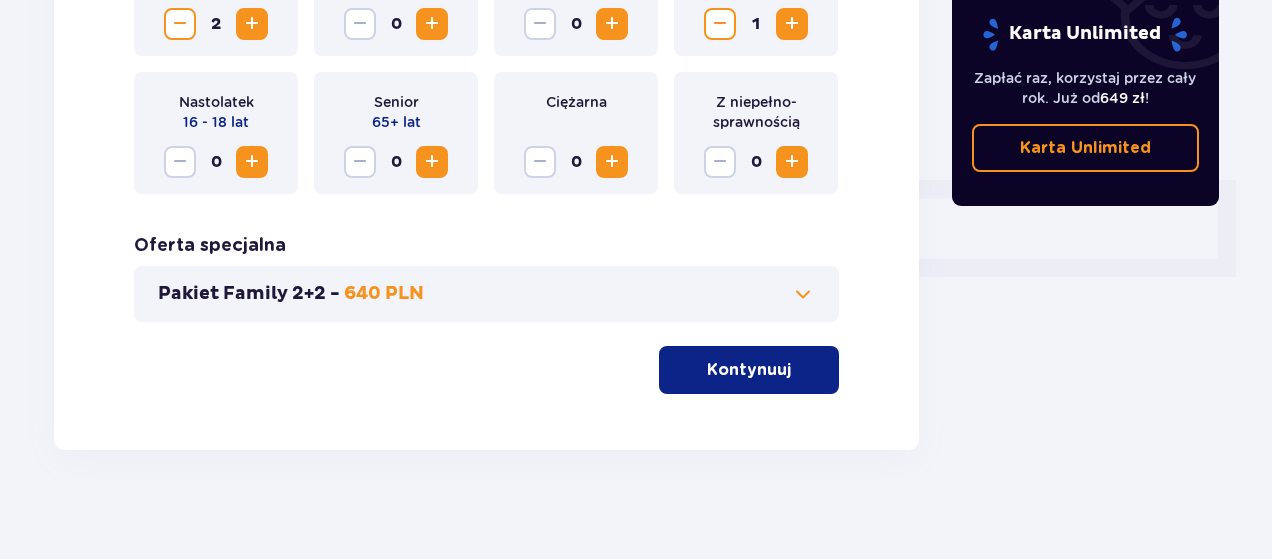 click on "Kontynuuj" at bounding box center (749, 370) 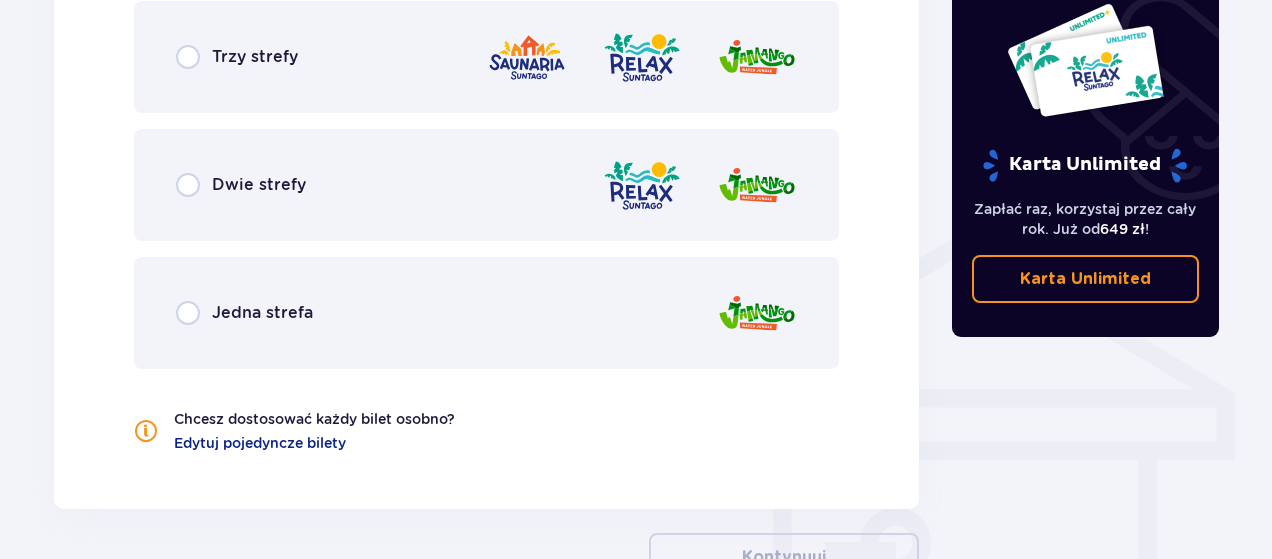 scroll, scrollTop: 1410, scrollLeft: 0, axis: vertical 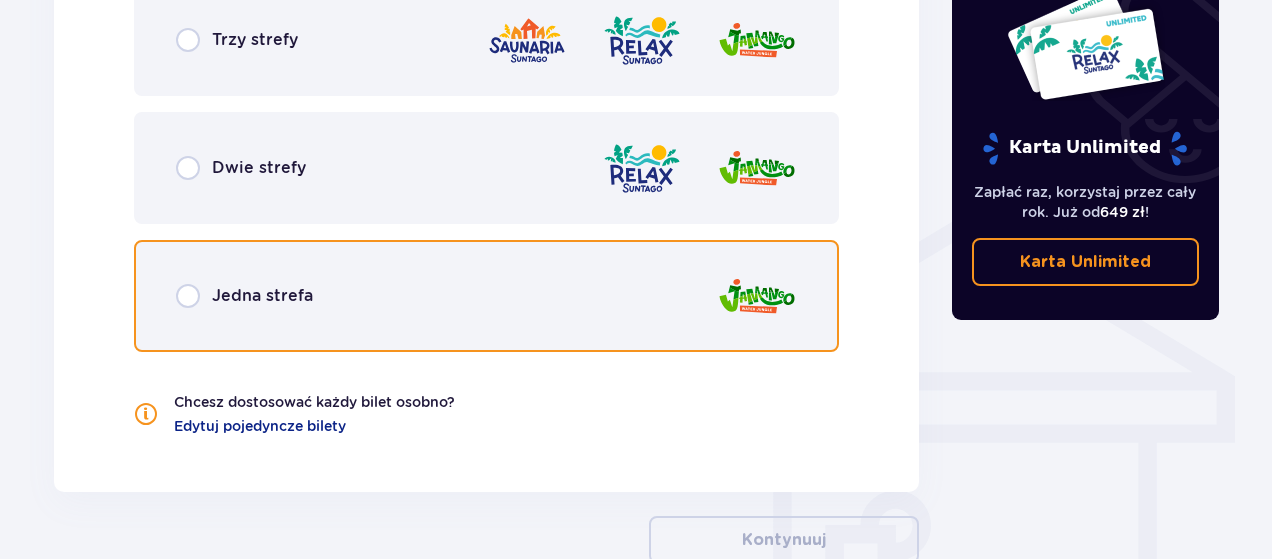 click at bounding box center (188, 296) 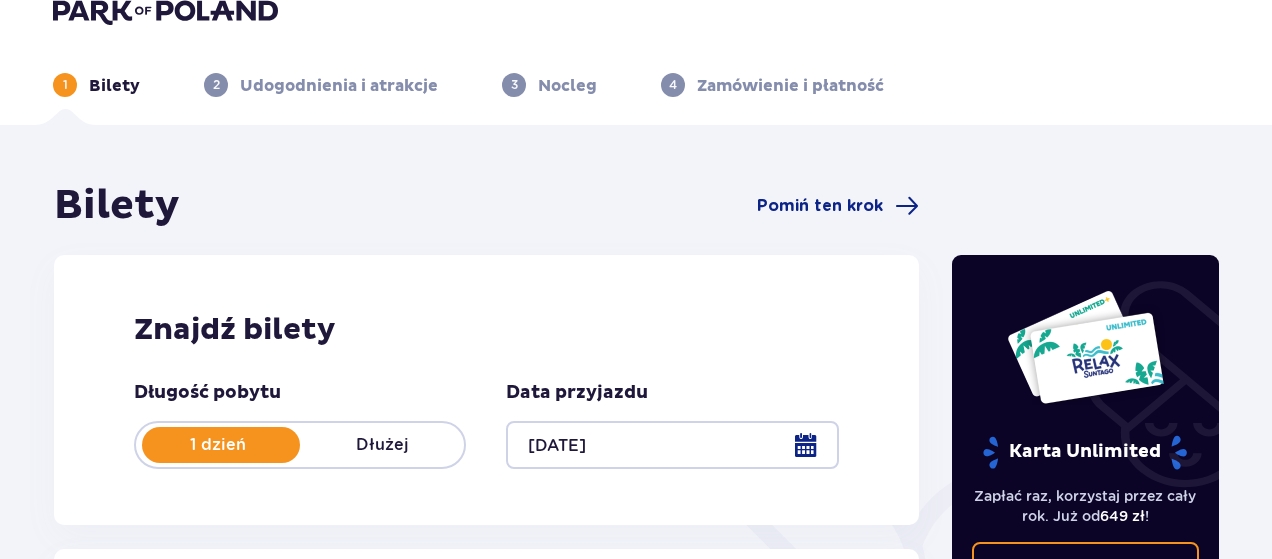 scroll, scrollTop: 0, scrollLeft: 0, axis: both 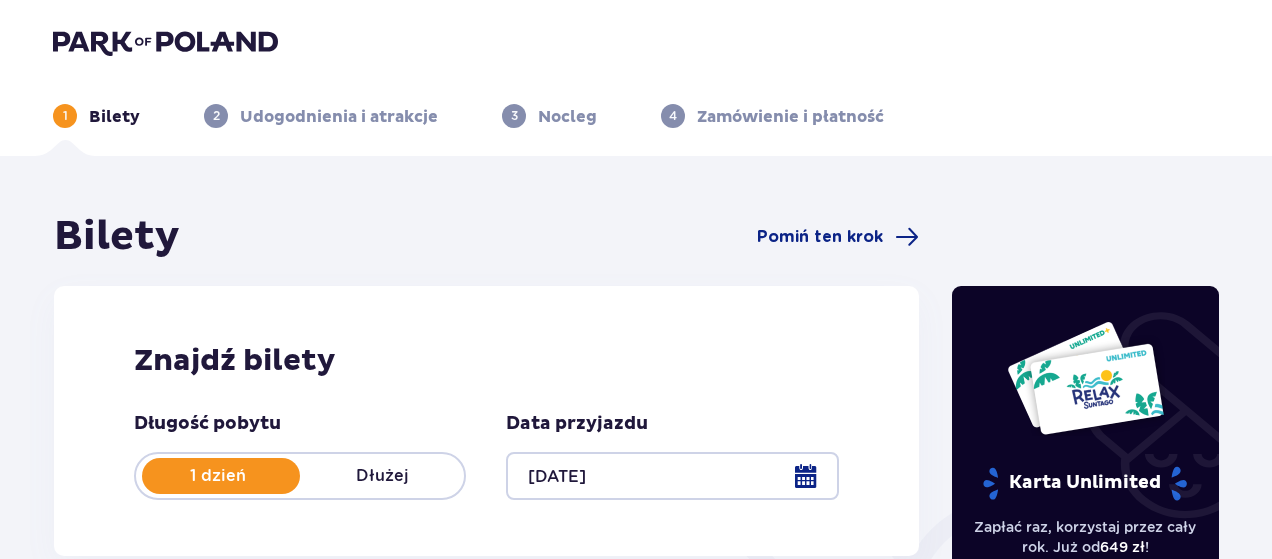 click at bounding box center (165, 42) 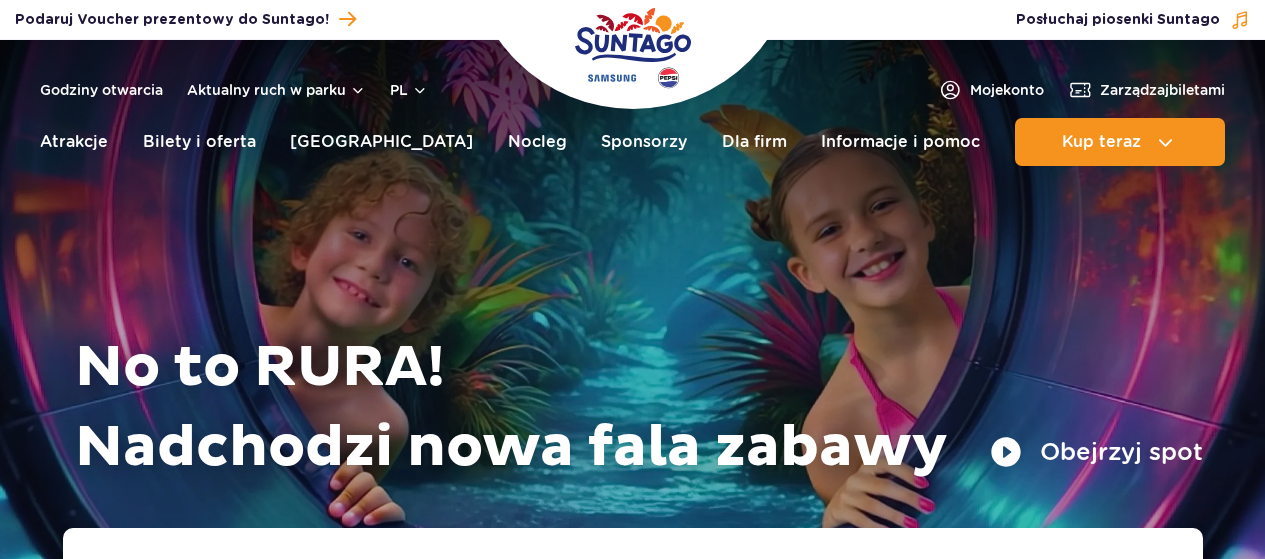 scroll, scrollTop: 0, scrollLeft: 0, axis: both 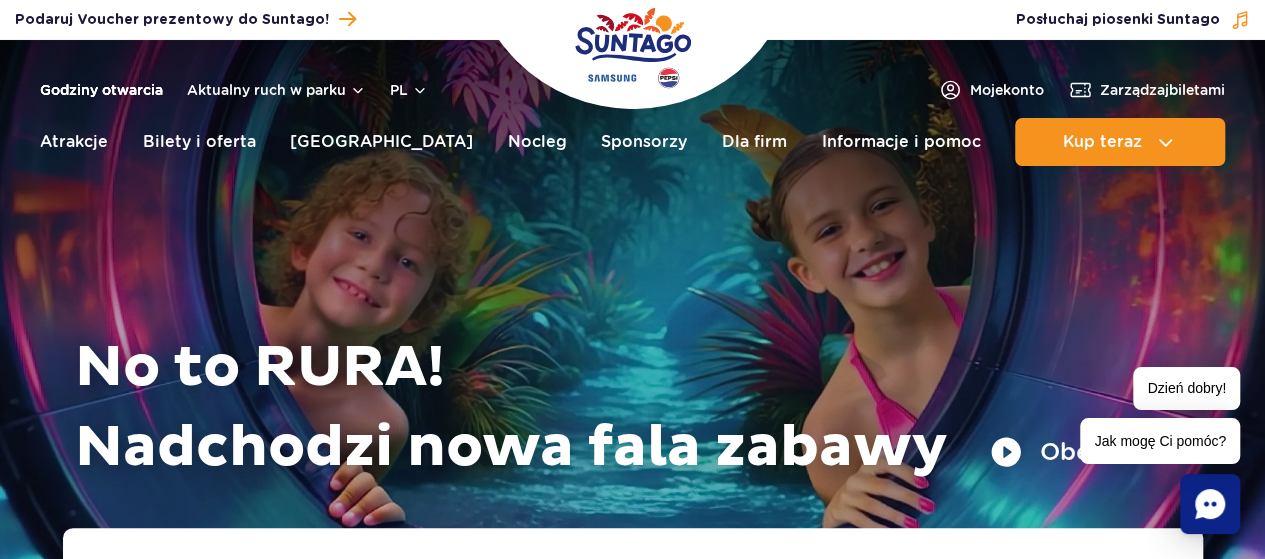 click on "Godziny otwarcia" at bounding box center [101, 90] 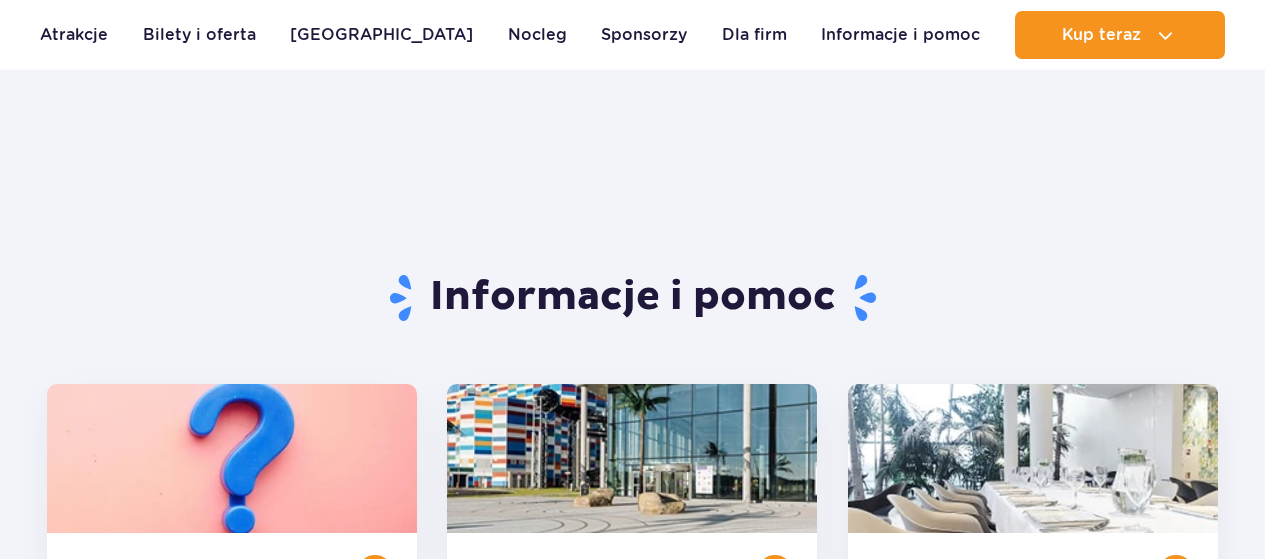 scroll, scrollTop: 826, scrollLeft: 0, axis: vertical 